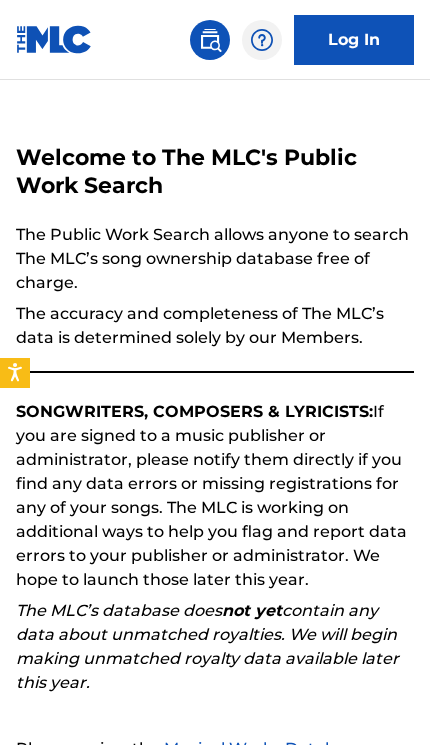 scroll, scrollTop: 0, scrollLeft: 0, axis: both 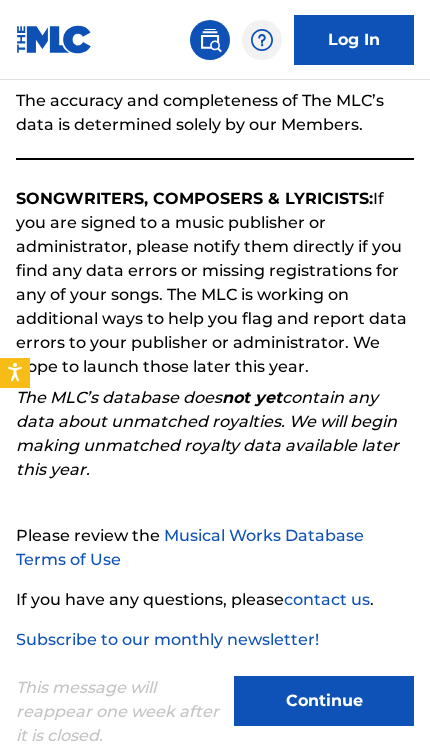 click on "Continue" at bounding box center [324, 701] 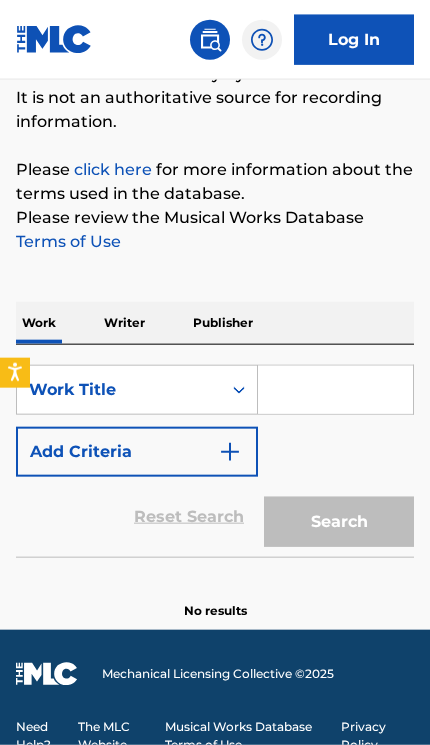 scroll, scrollTop: 255, scrollLeft: 0, axis: vertical 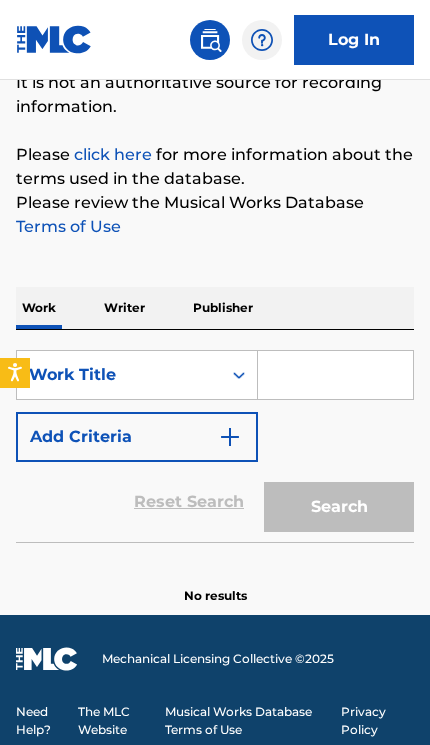 click at bounding box center (335, 375) 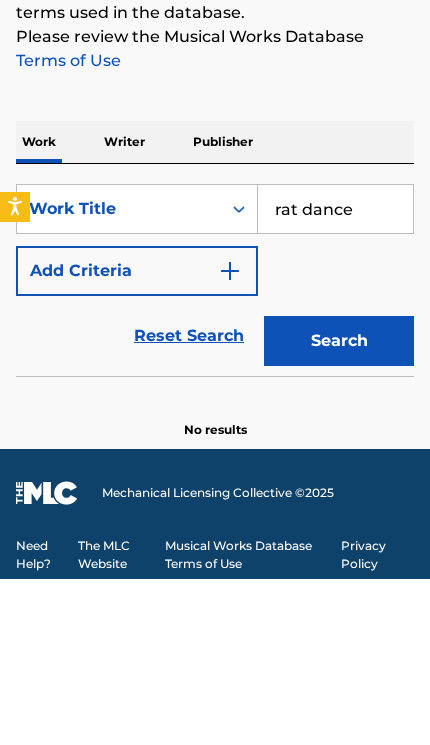 type on "rat dance" 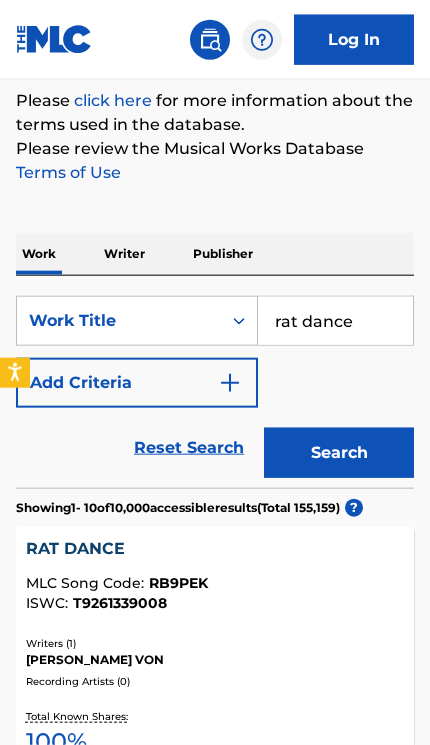 scroll, scrollTop: 309, scrollLeft: 0, axis: vertical 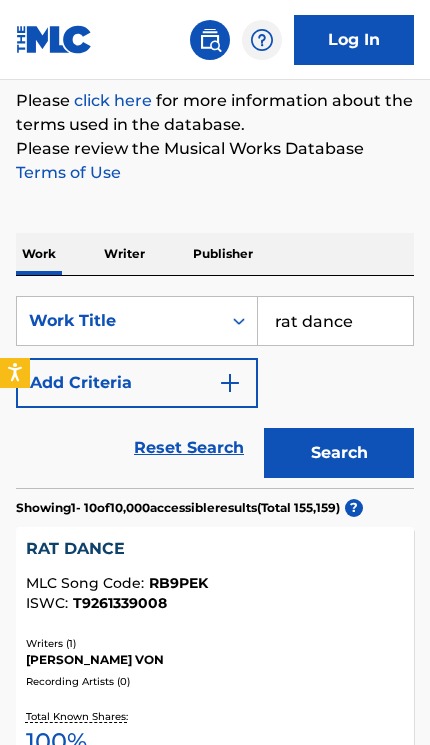 click at bounding box center [230, 383] 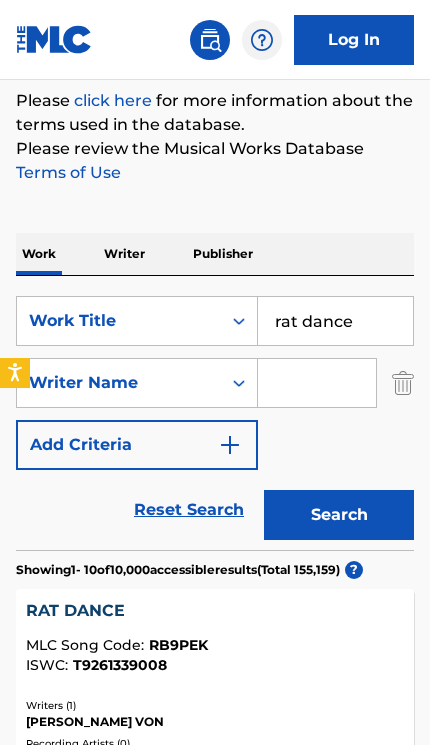 click at bounding box center [317, 383] 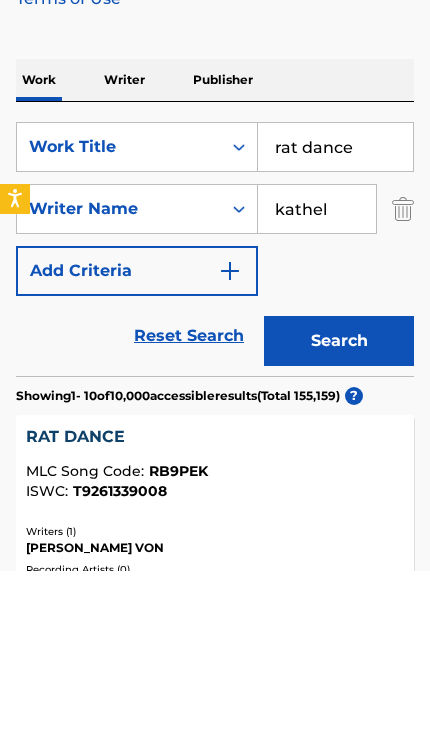 type on "kathel" 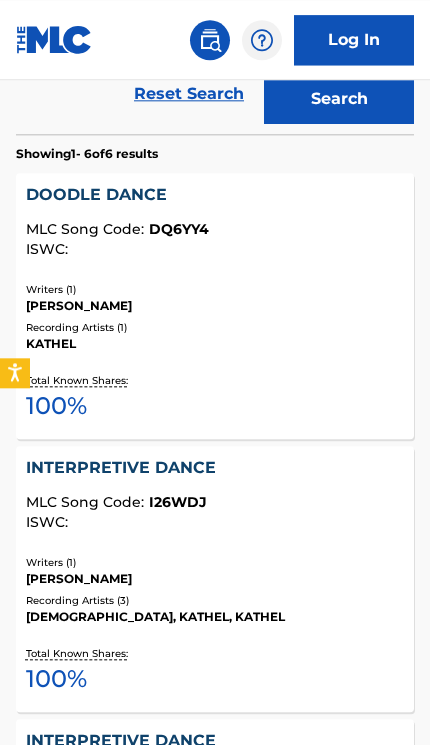scroll, scrollTop: 724, scrollLeft: 0, axis: vertical 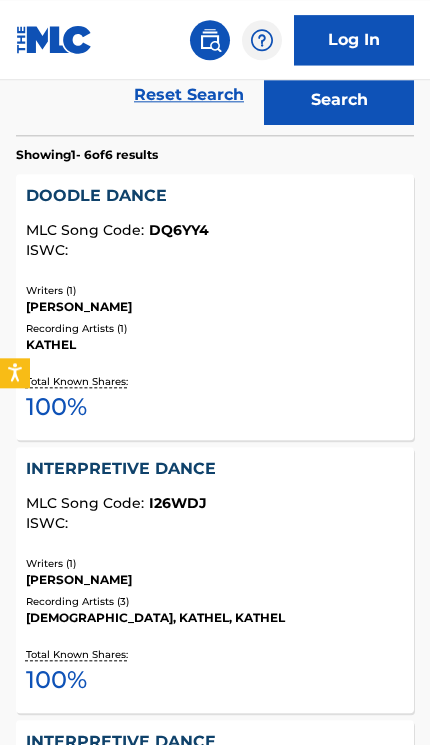 click on "INTERPRETIVE DANCE" at bounding box center (215, 469) 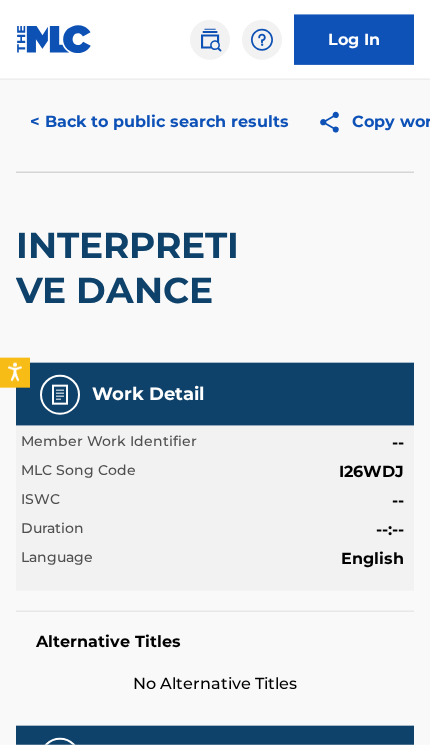 scroll, scrollTop: 0, scrollLeft: 0, axis: both 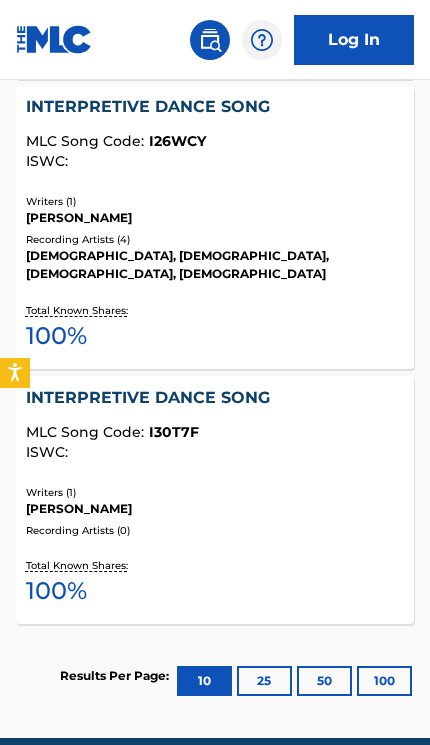 click on "25" at bounding box center [264, 681] 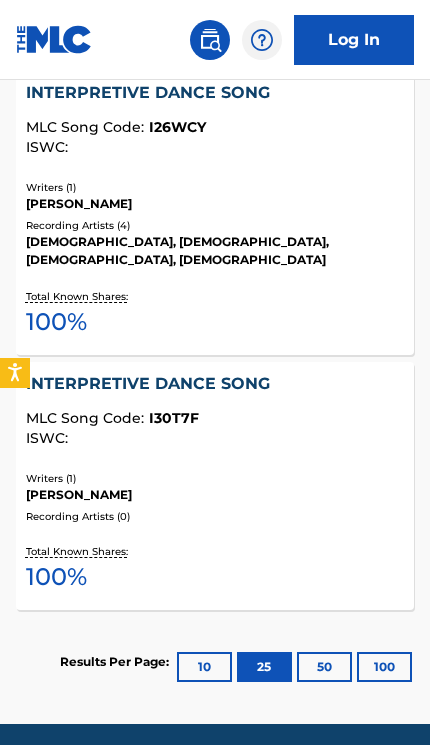 click on "50" at bounding box center [324, 667] 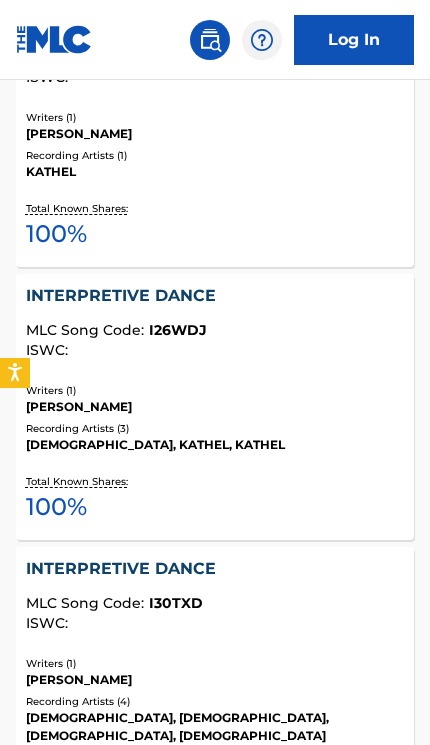 scroll, scrollTop: 851, scrollLeft: 0, axis: vertical 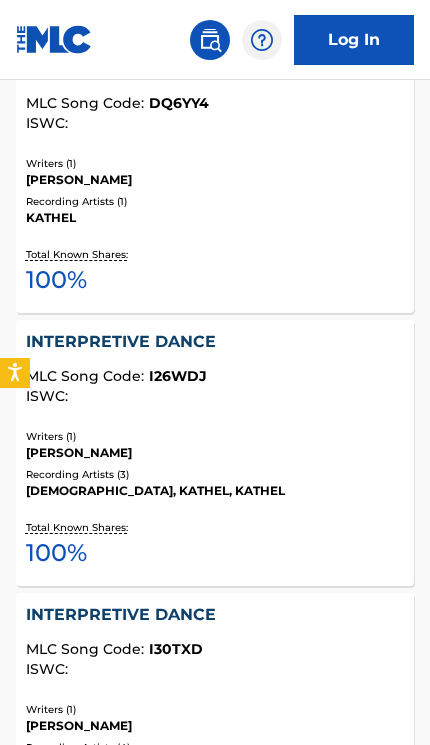 click on "MLC Song Code : I26WDJ" at bounding box center [215, 379] 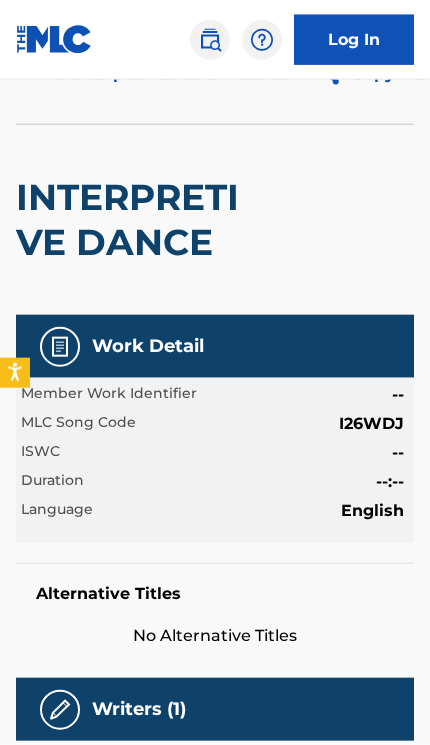 scroll, scrollTop: 0, scrollLeft: 0, axis: both 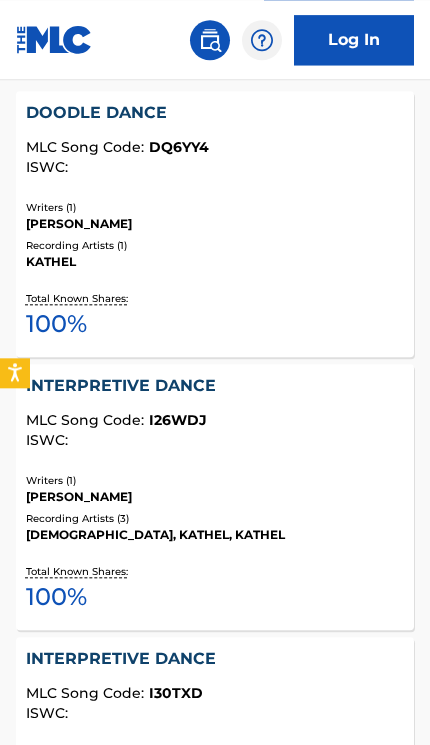 click on "DOODLE DANCE MLC Song Code : DQ6YY4 ISWC : Writers ( 1 ) [PERSON_NAME] Recording Artists ( 1 ) [PERSON_NAME] Total Known Shares: 100 %" at bounding box center (215, 224) 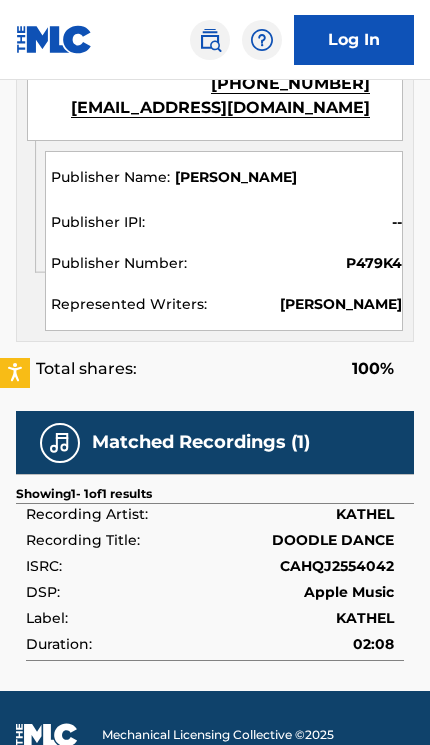scroll, scrollTop: 1292, scrollLeft: 0, axis: vertical 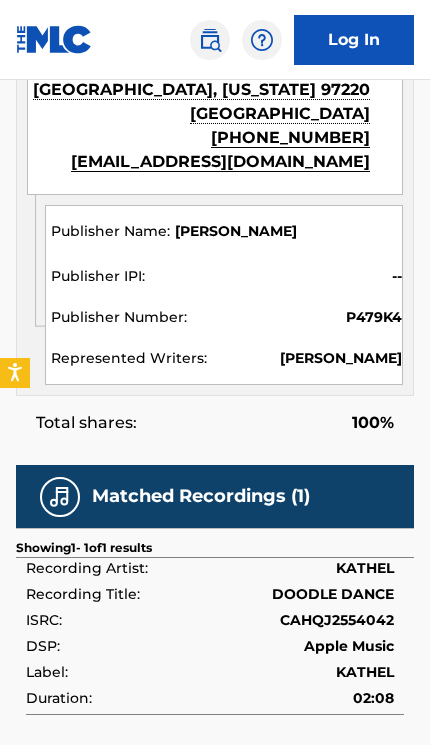 click on "Publishers   (1) Total shares:  100 % Administrator Name Administrator IPI Administrator Number Collection Share Contact Details CD BABY -- P9016L 100% CD Baby [STREET_ADDRESS][US_STATE] [PHONE_NUMBER] [EMAIL_ADDRESS][DOMAIN_NAME] Admin Original Publisher Connecting Line Publisher Name Publisher IPI Publisher Number Represented Writers [PERSON_NAME] -- P479K4 [PERSON_NAME] Total shares:  100 %" at bounding box center [215, 68] 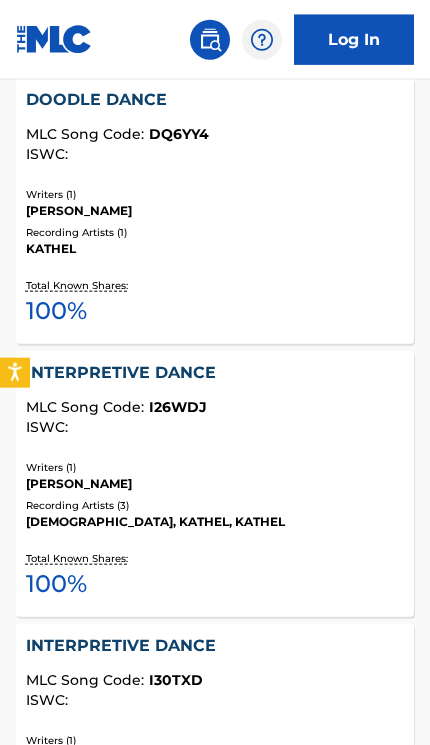 scroll, scrollTop: 823, scrollLeft: 0, axis: vertical 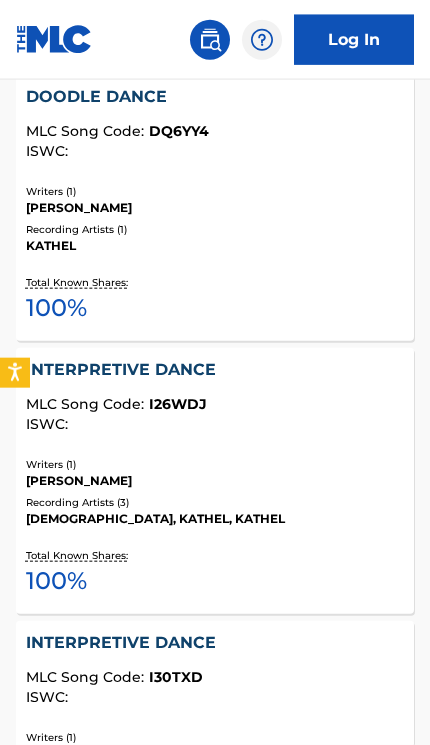 click on "INTERPRETIVE DANCE" at bounding box center [215, 370] 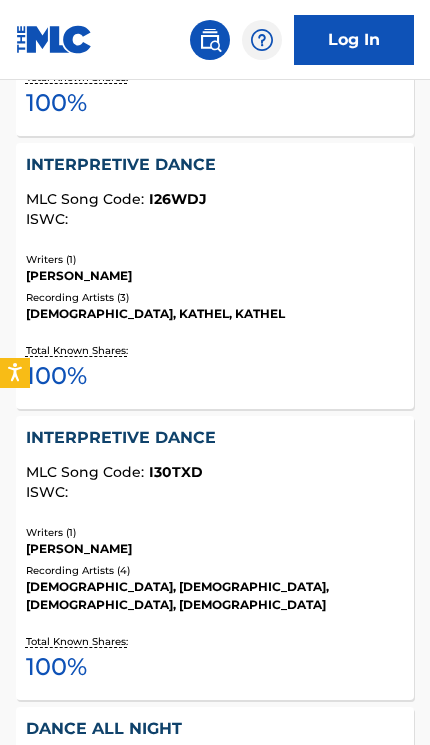 scroll, scrollTop: 1120, scrollLeft: 0, axis: vertical 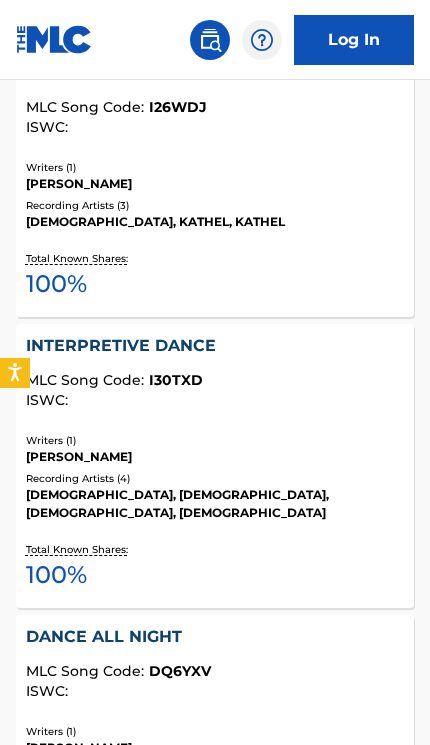 click on "Recording Artists ( 4 )" at bounding box center (215, 478) 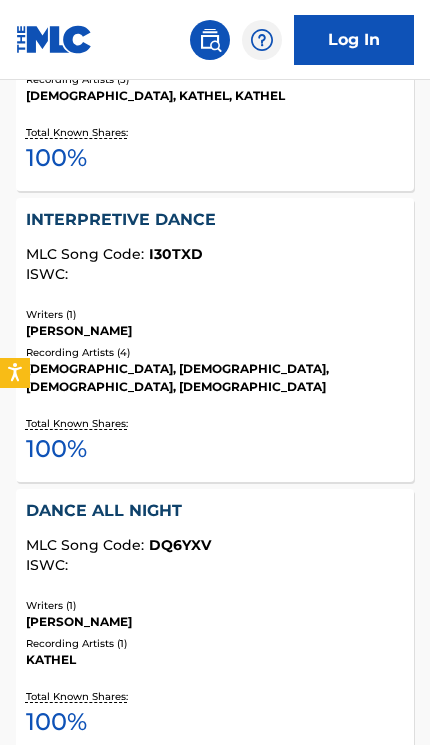 scroll, scrollTop: 1394, scrollLeft: 0, axis: vertical 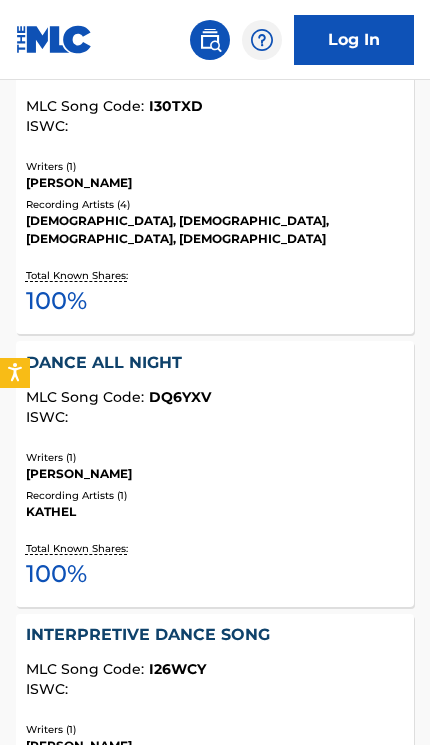 click on "[PERSON_NAME]" at bounding box center (215, 474) 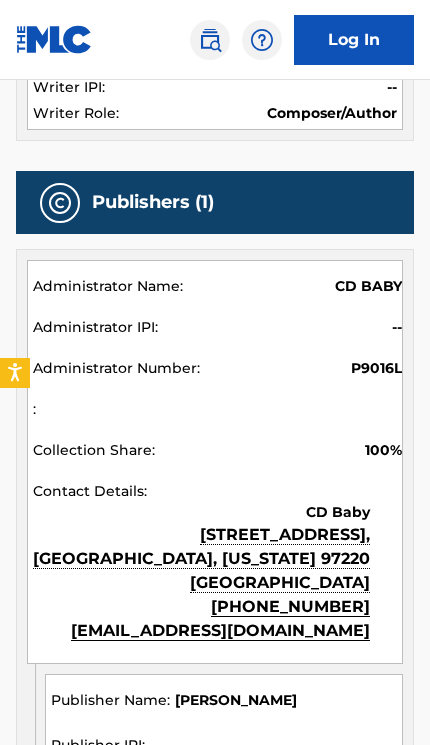 scroll, scrollTop: 1136, scrollLeft: 0, axis: vertical 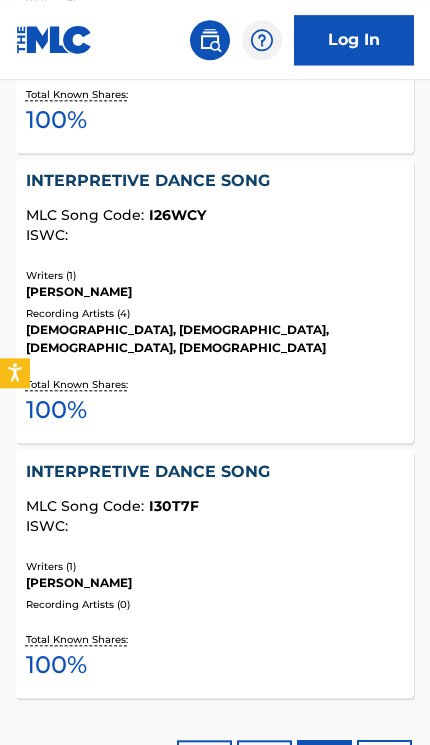 click on "INTERPRETIVE DANCE SONG MLC Song Code : I30T7F ISWC :" at bounding box center (215, 502) 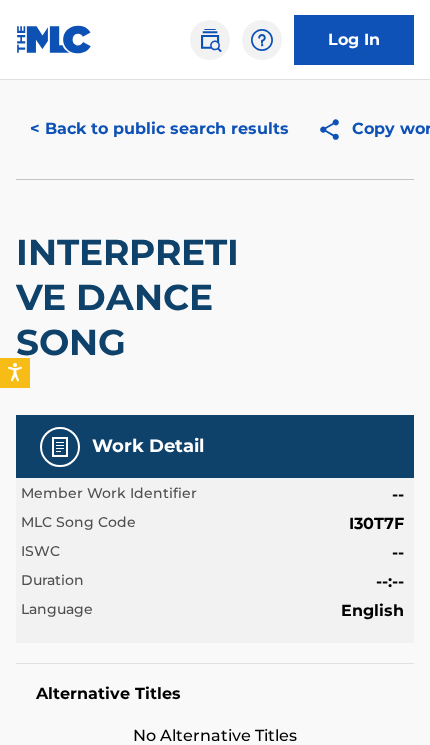 scroll, scrollTop: 0, scrollLeft: 0, axis: both 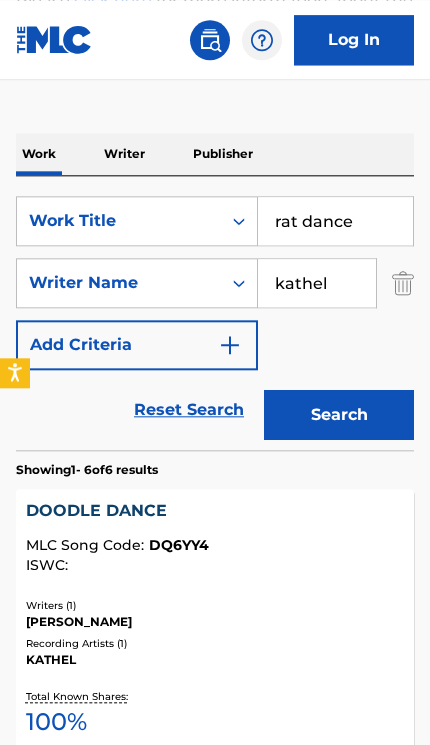 click on "rat dance" at bounding box center (335, 221) 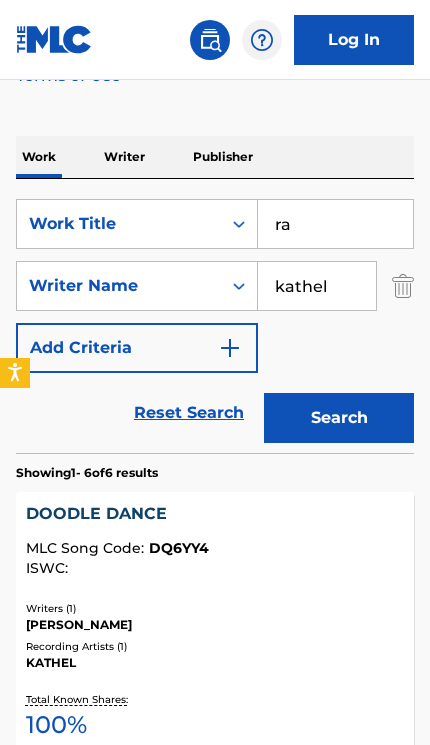 type on "r" 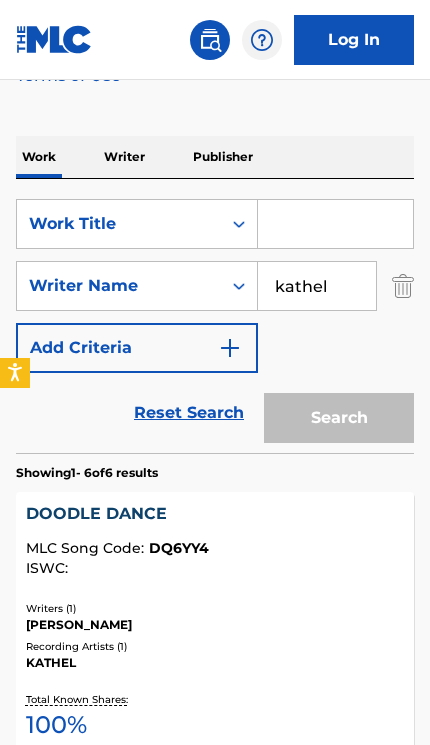 type 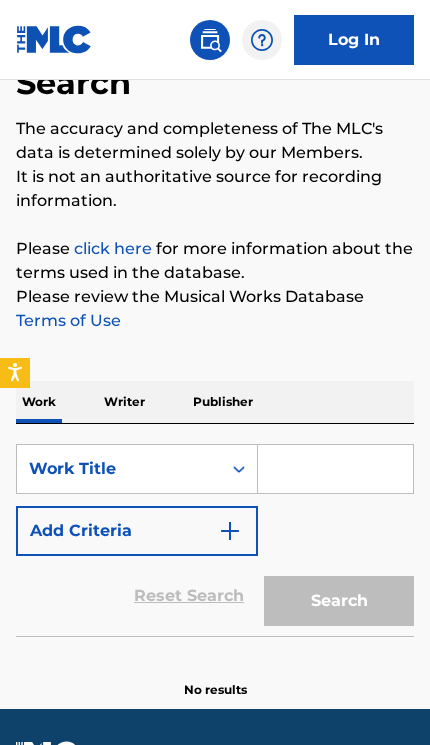 scroll, scrollTop: 180, scrollLeft: 0, axis: vertical 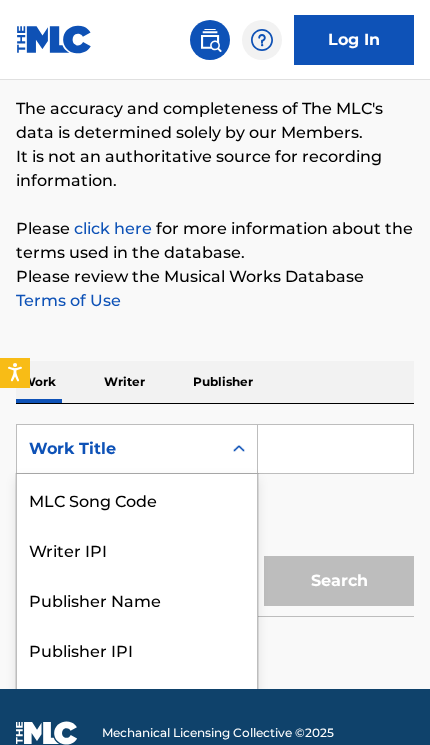 click on "Work Writer Publisher" at bounding box center [215, 382] 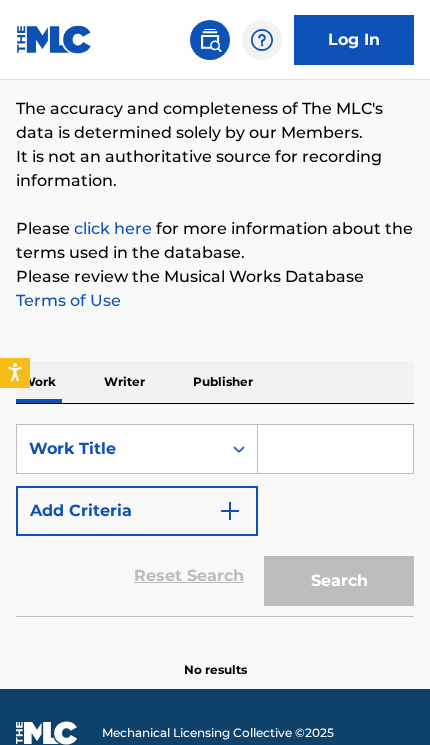 click at bounding box center [335, 449] 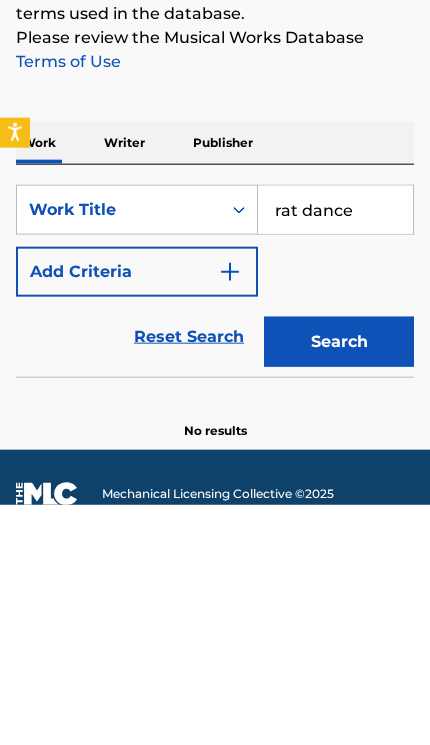 click on "Search" at bounding box center [339, 582] 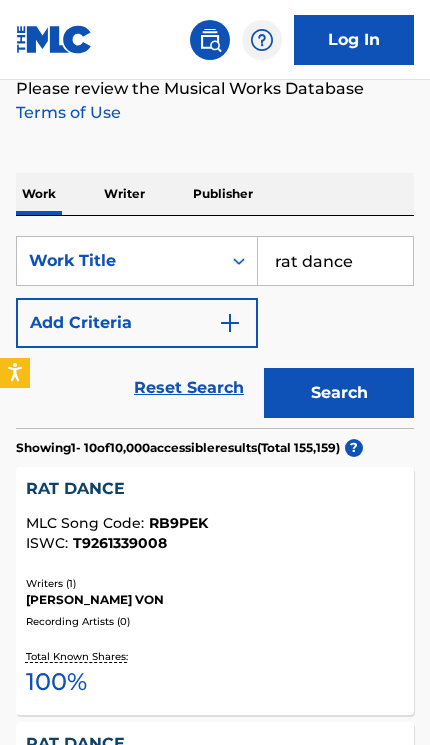 scroll, scrollTop: 362, scrollLeft: 0, axis: vertical 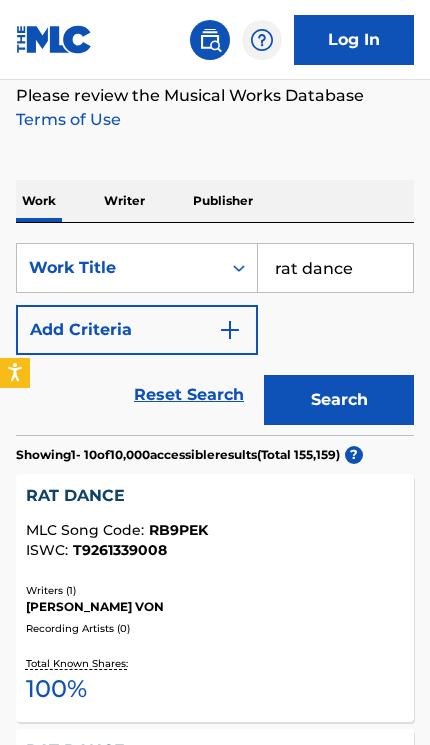 click on "rat dance" at bounding box center [335, 268] 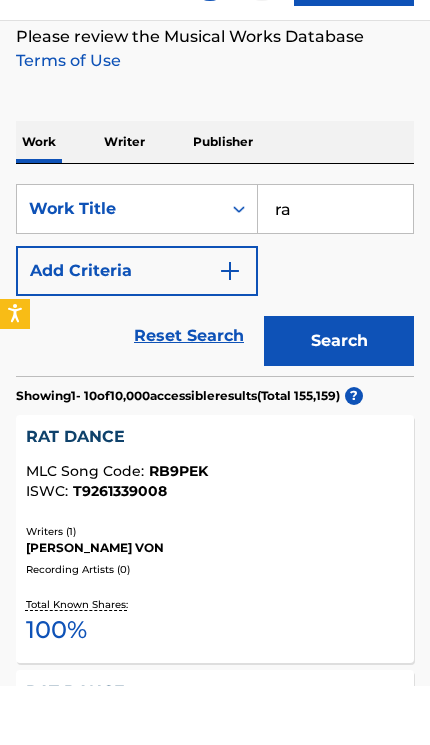 type on "r" 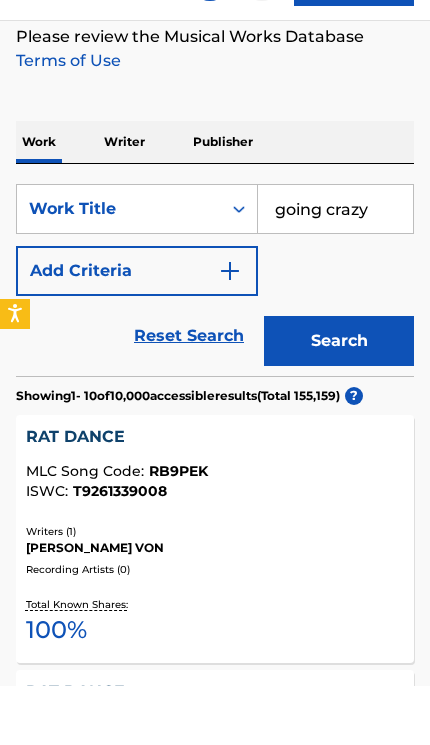 type on "going crazy" 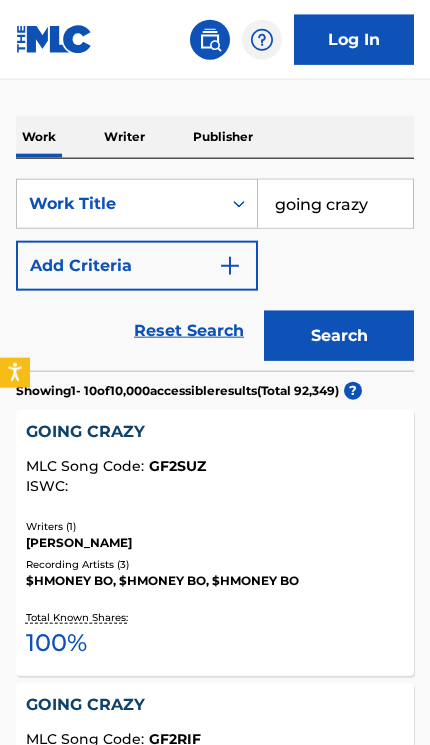 click on "Add Criteria" at bounding box center [137, 266] 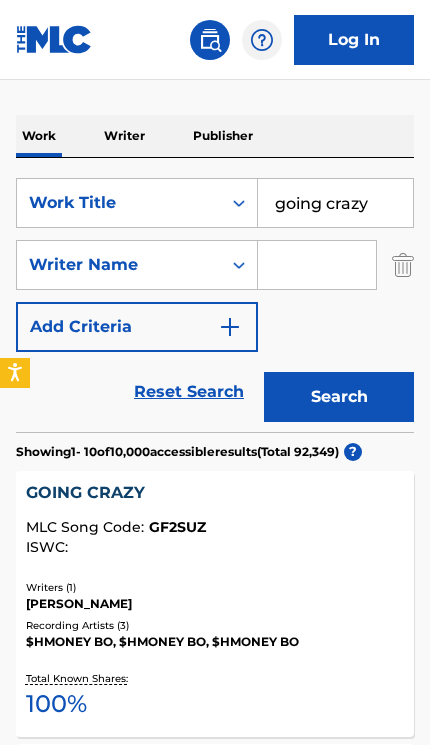 click at bounding box center [317, 265] 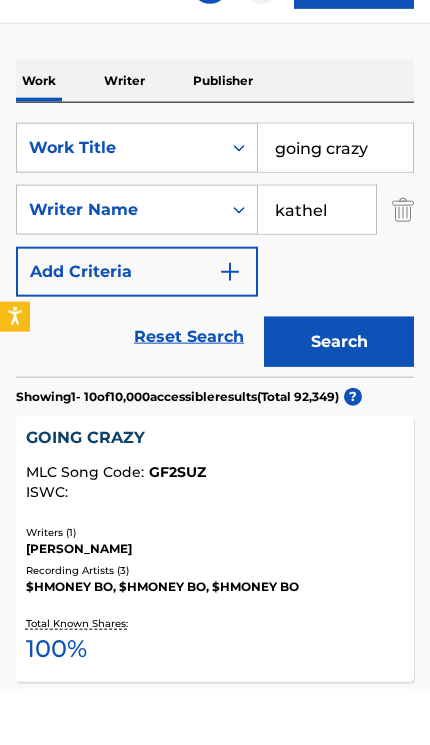type on "kathel" 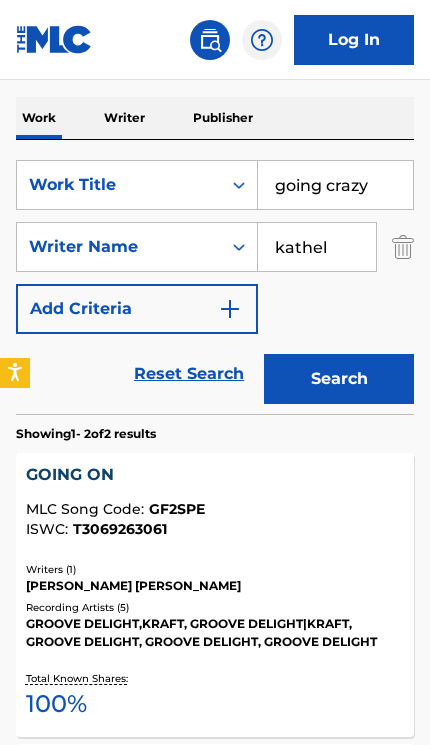 scroll, scrollTop: 381, scrollLeft: 0, axis: vertical 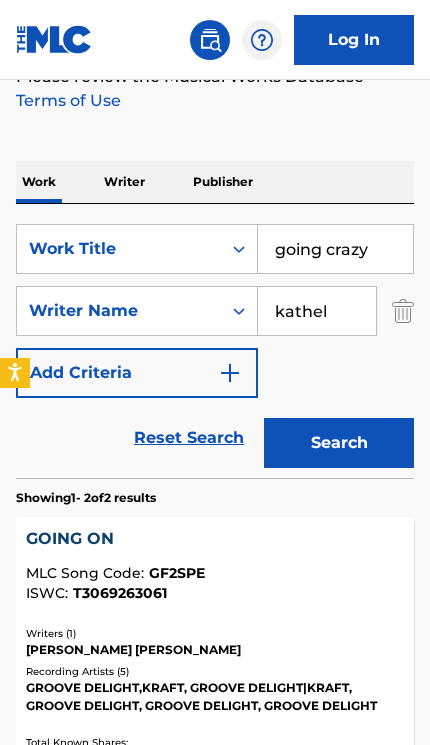 click at bounding box center [403, 311] 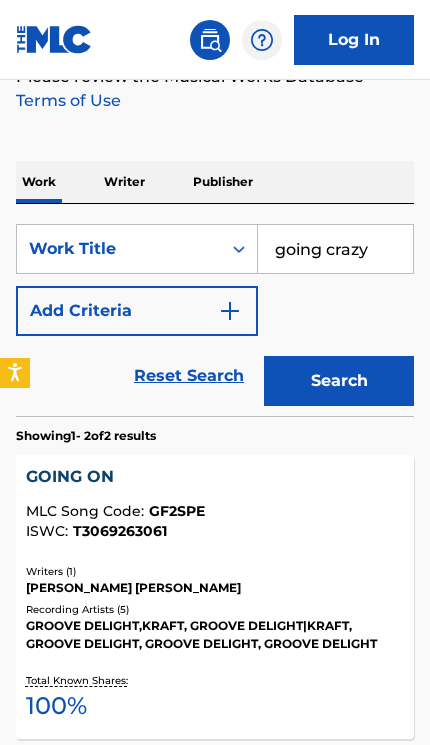click on "Search" at bounding box center [339, 381] 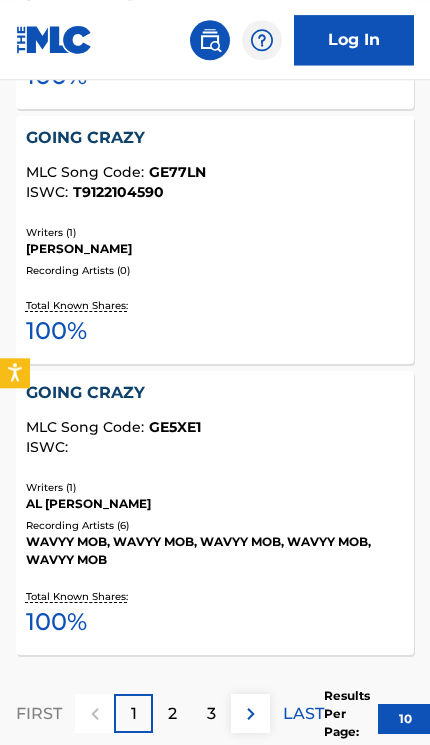 scroll, scrollTop: 2823, scrollLeft: 0, axis: vertical 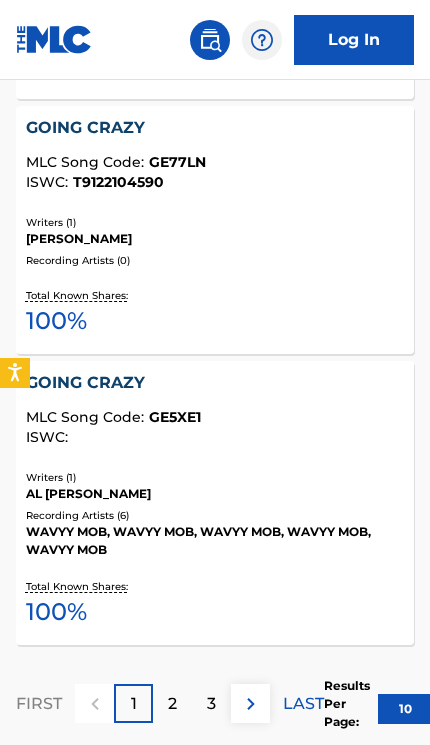 click at bounding box center (251, 704) 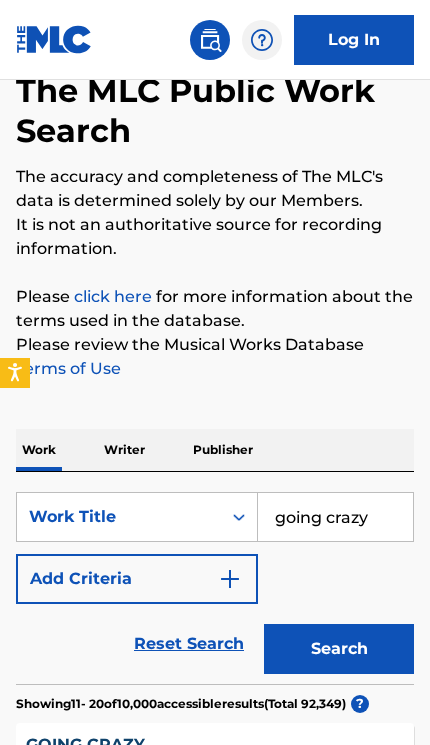 scroll, scrollTop: 0, scrollLeft: 0, axis: both 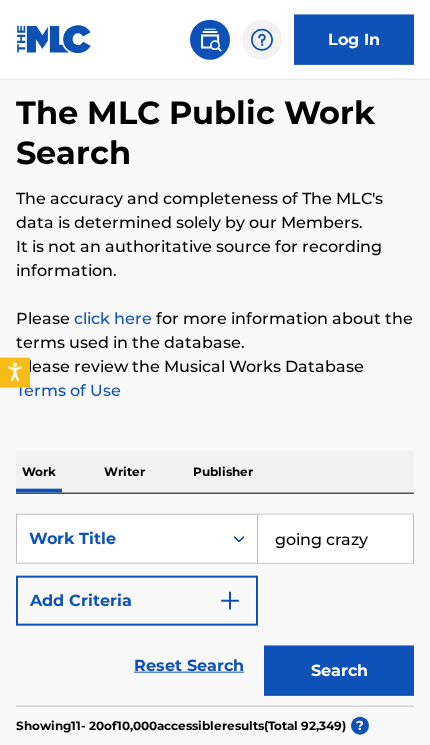 click on "Add Criteria" at bounding box center (137, 601) 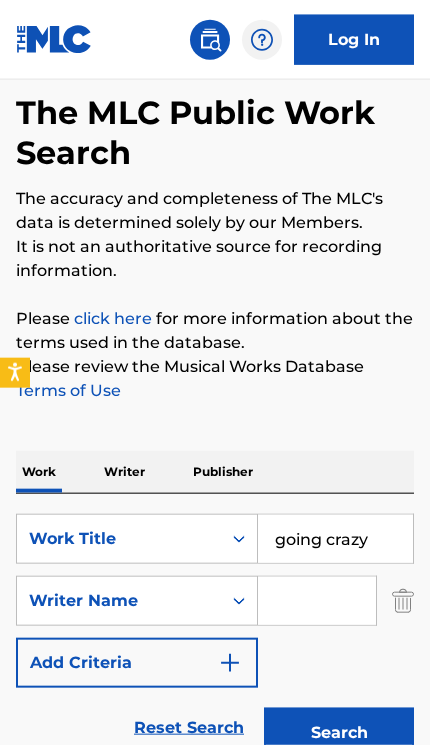 scroll, scrollTop: 92, scrollLeft: 0, axis: vertical 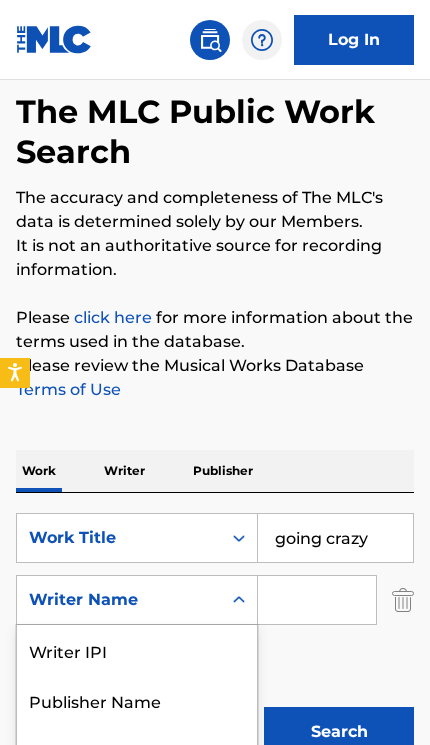 click at bounding box center [317, 600] 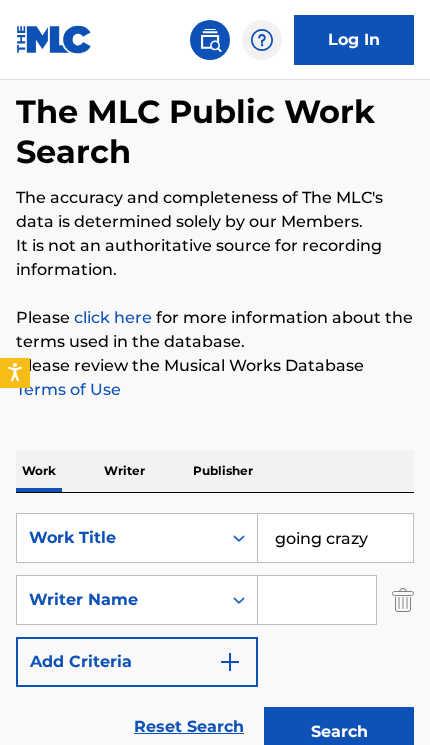 scroll, scrollTop: 91, scrollLeft: 0, axis: vertical 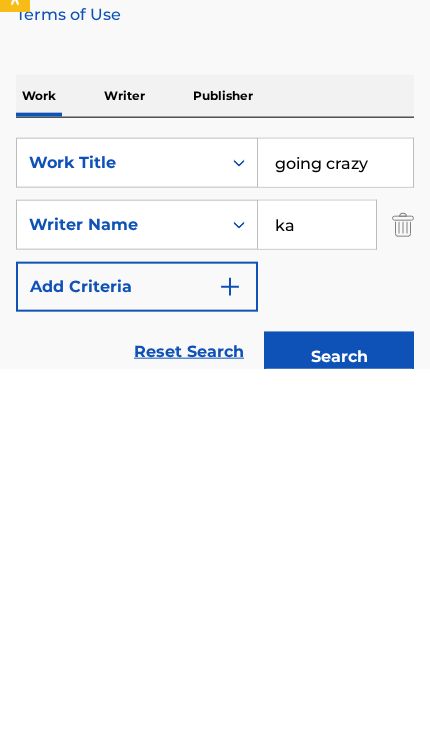 type on "k" 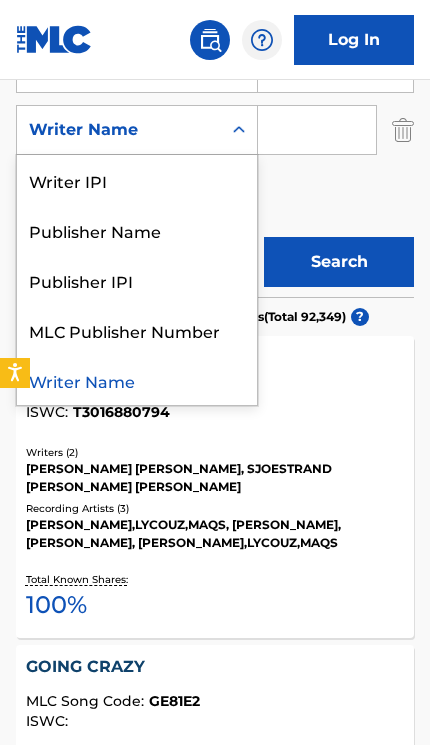 scroll, scrollTop: 548, scrollLeft: 0, axis: vertical 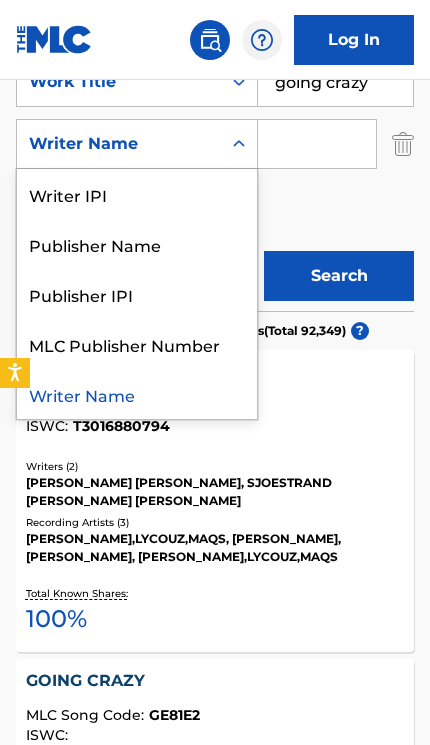 click at bounding box center (317, 144) 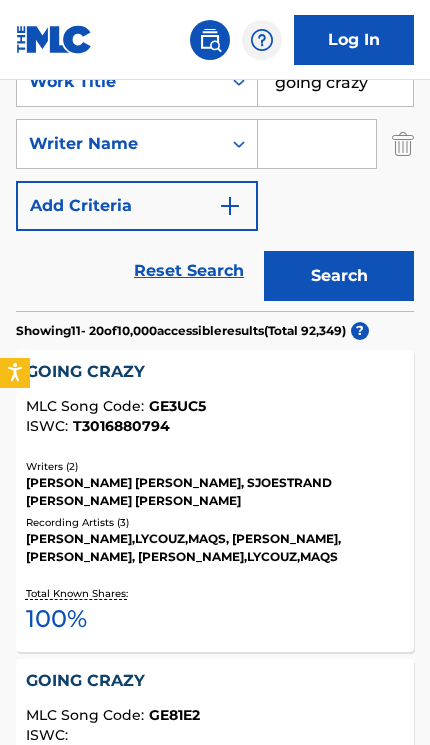 scroll, scrollTop: 483, scrollLeft: 0, axis: vertical 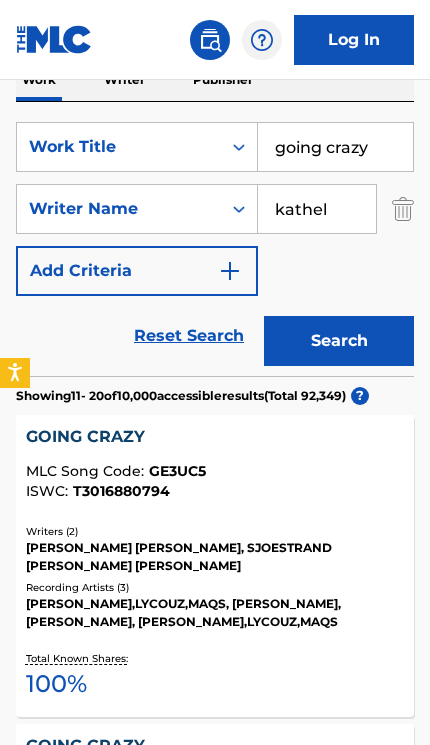 click on "Search" at bounding box center [339, 341] 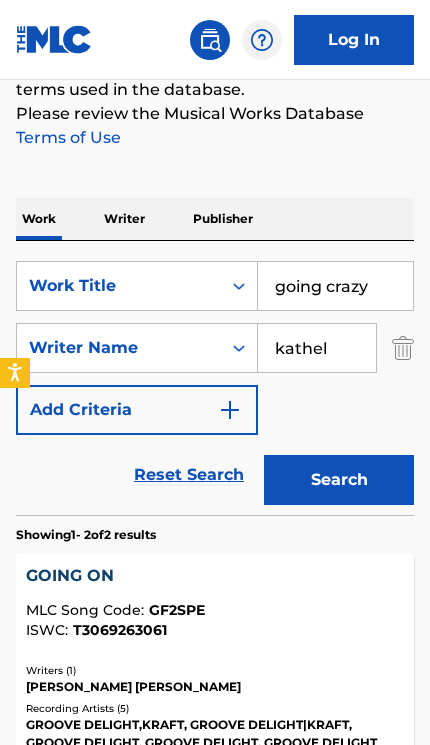 scroll, scrollTop: 343, scrollLeft: 0, axis: vertical 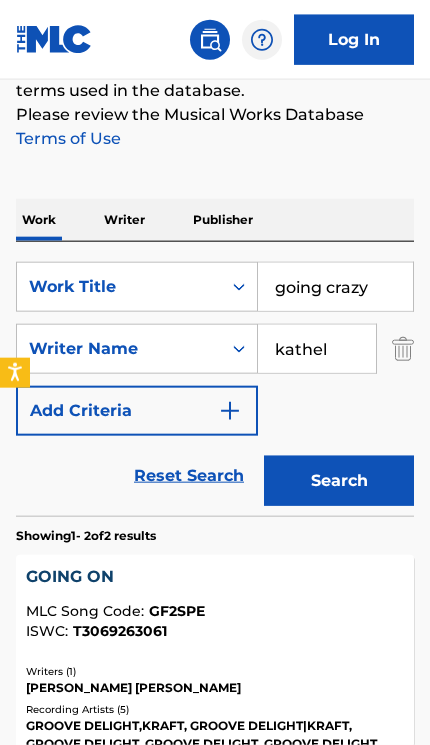 click on "kathel" at bounding box center (317, 349) 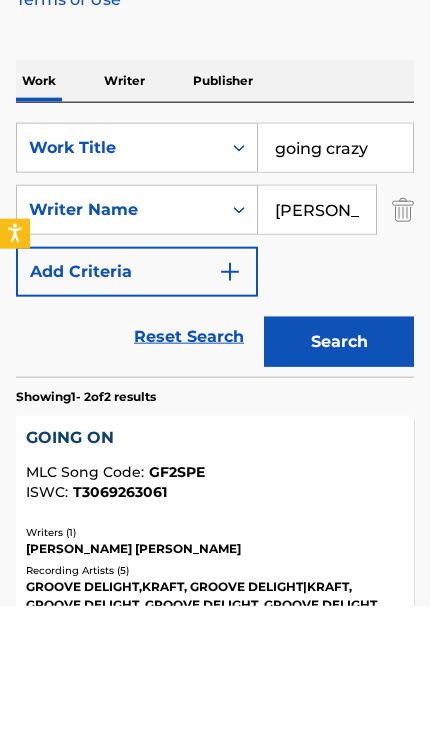 click on "Search" at bounding box center [339, 481] 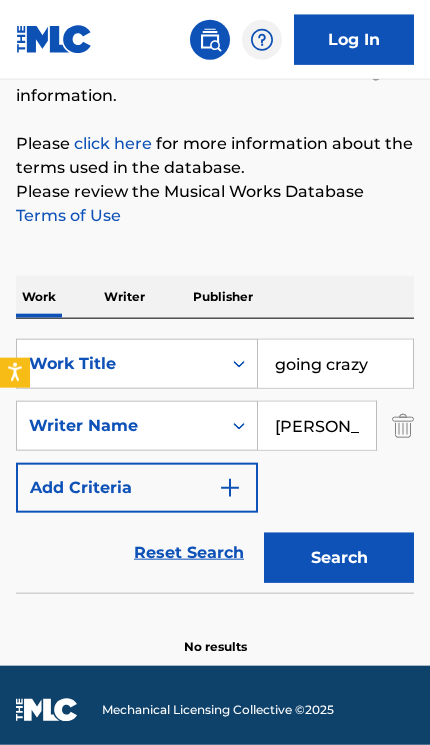 scroll, scrollTop: 256, scrollLeft: 0, axis: vertical 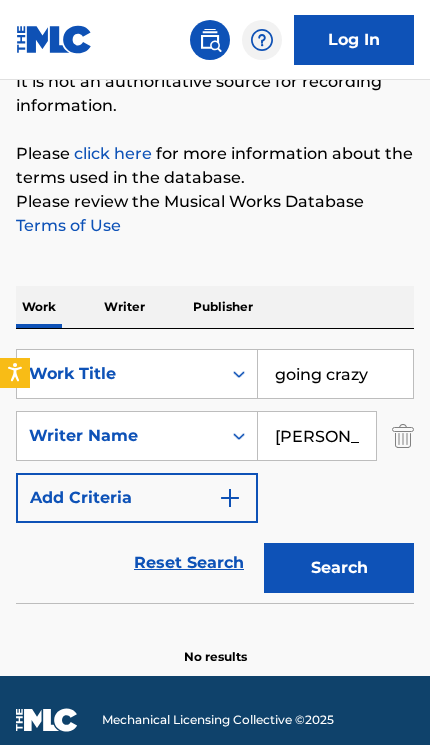 click on "[PERSON_NAME]" at bounding box center (317, 436) 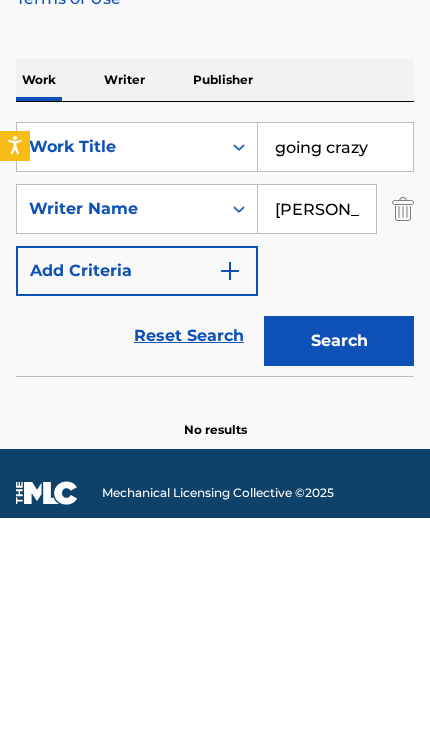click on "[PERSON_NAME]" at bounding box center (317, 436) 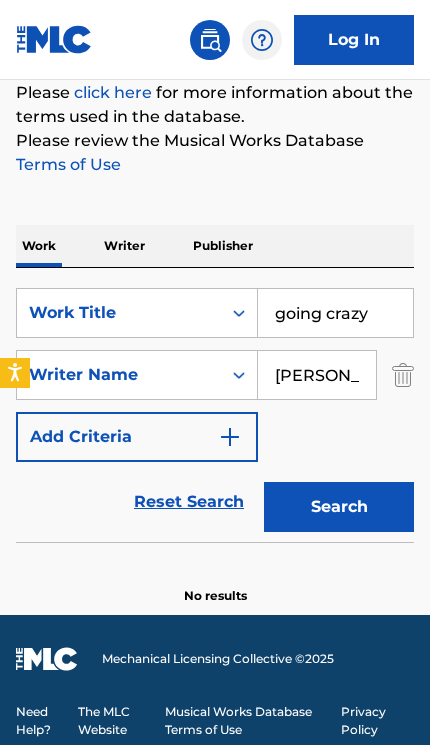 scroll, scrollTop: 209, scrollLeft: 0, axis: vertical 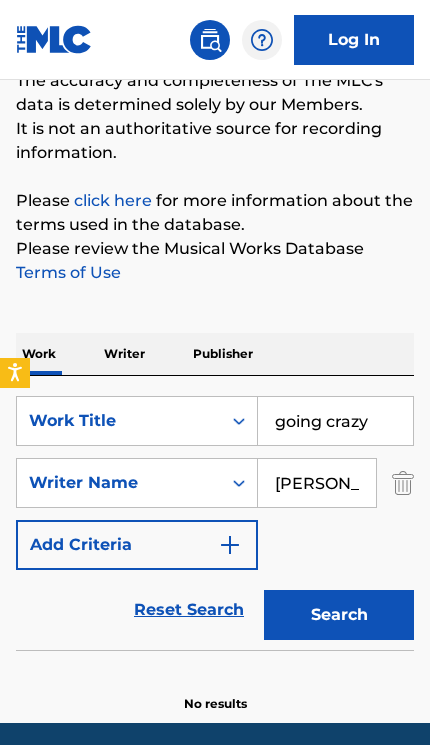 click on "[PERSON_NAME]" at bounding box center (317, 483) 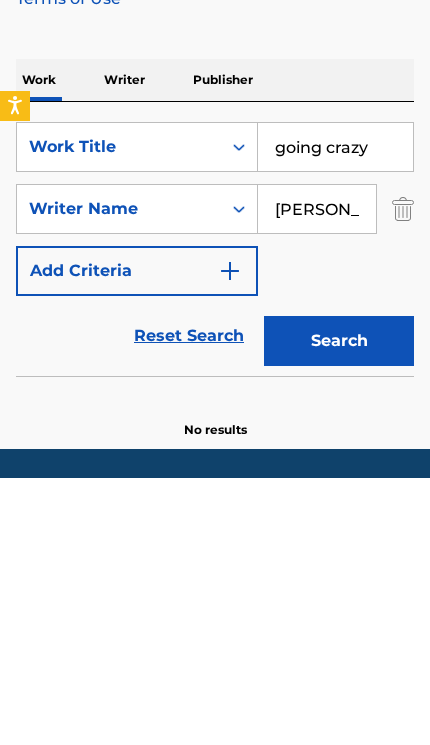 scroll, scrollTop: 317, scrollLeft: 0, axis: vertical 